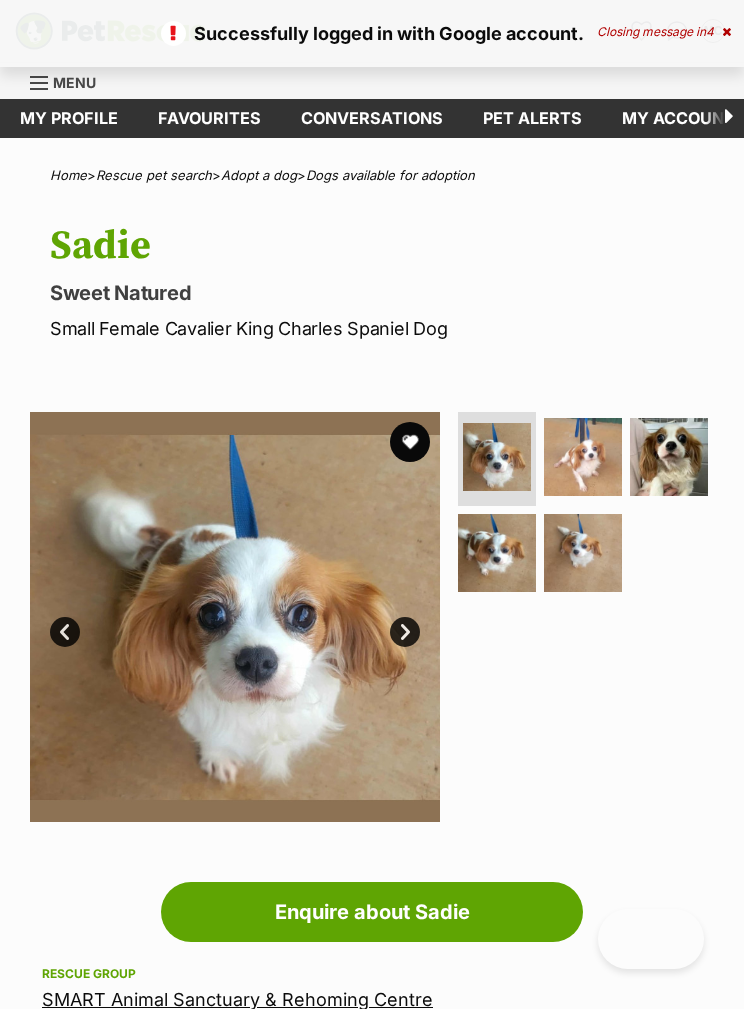 scroll, scrollTop: 0, scrollLeft: 0, axis: both 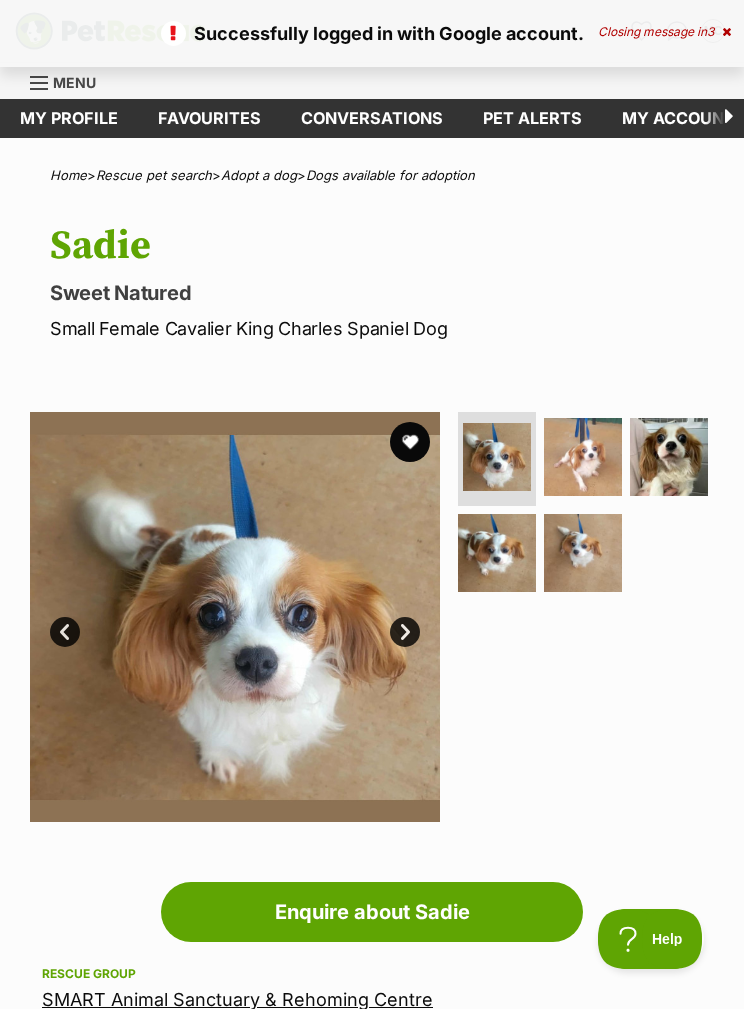 click at bounding box center [410, 442] 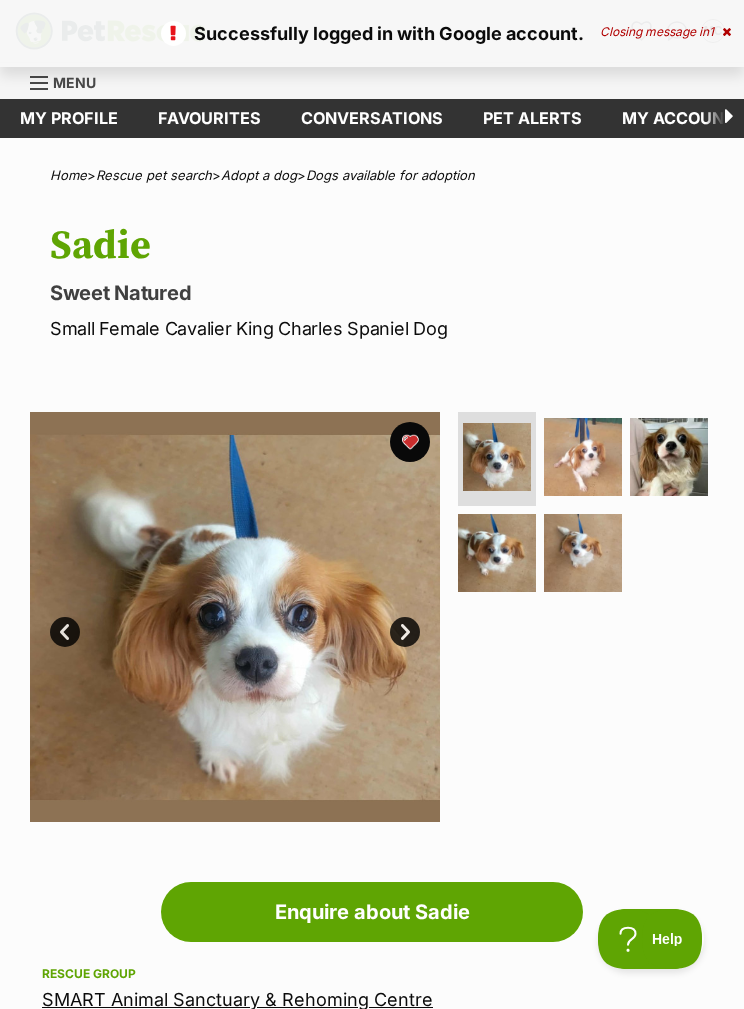 click on "Pet alerts" at bounding box center [532, 118] 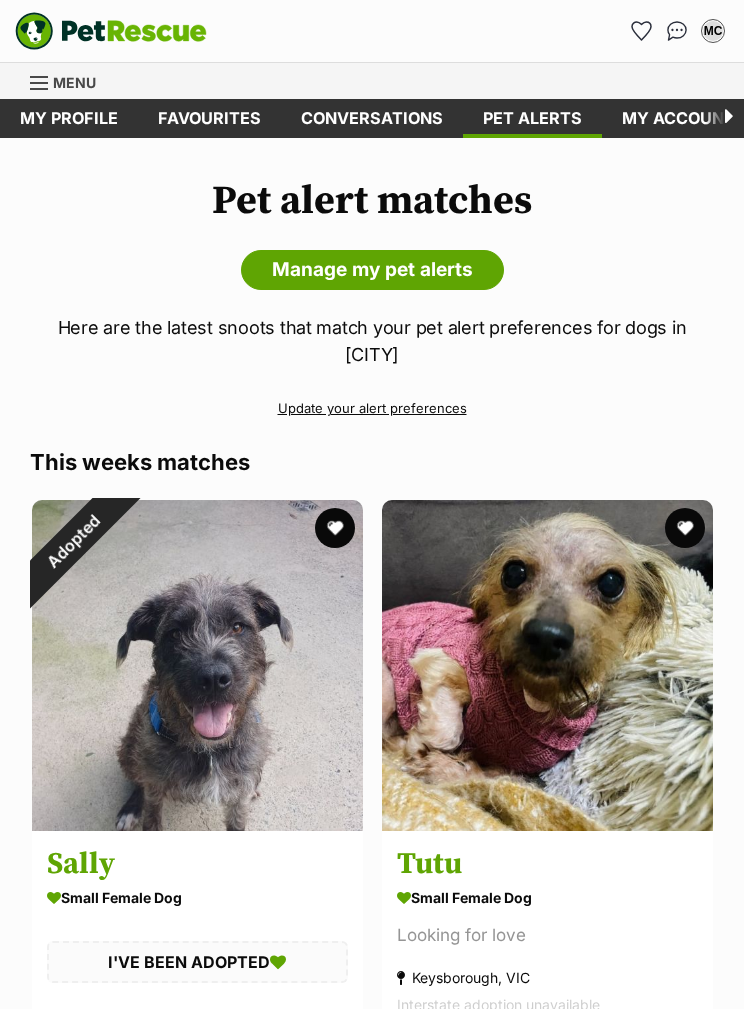 scroll, scrollTop: 0, scrollLeft: 0, axis: both 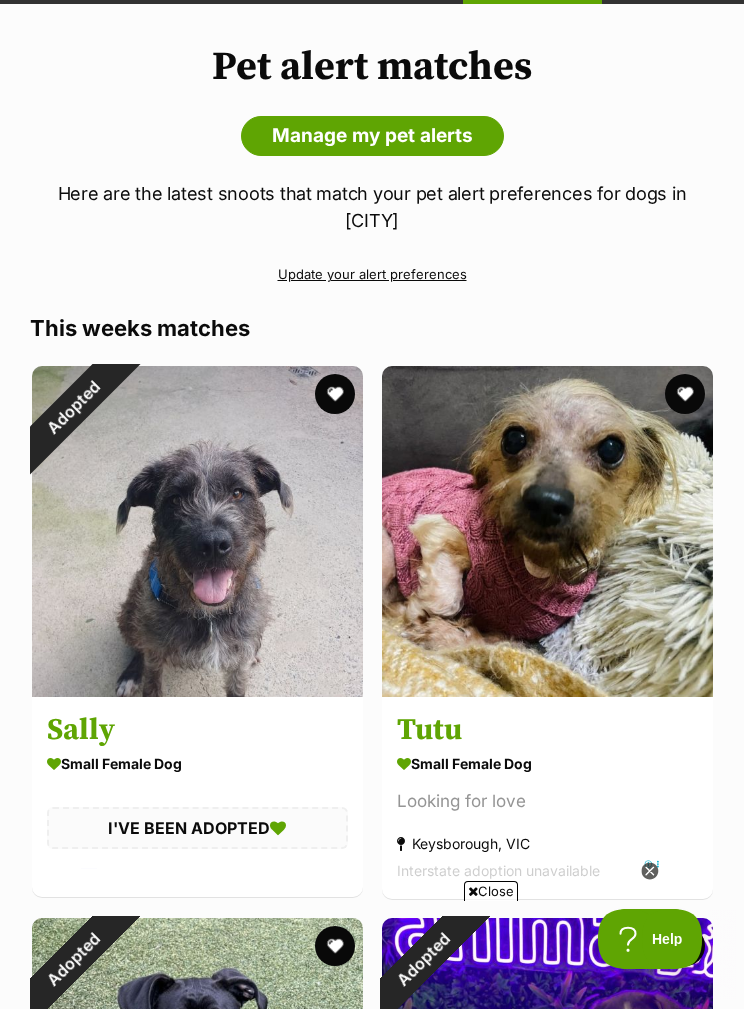 click on "Tutu" at bounding box center [547, 730] 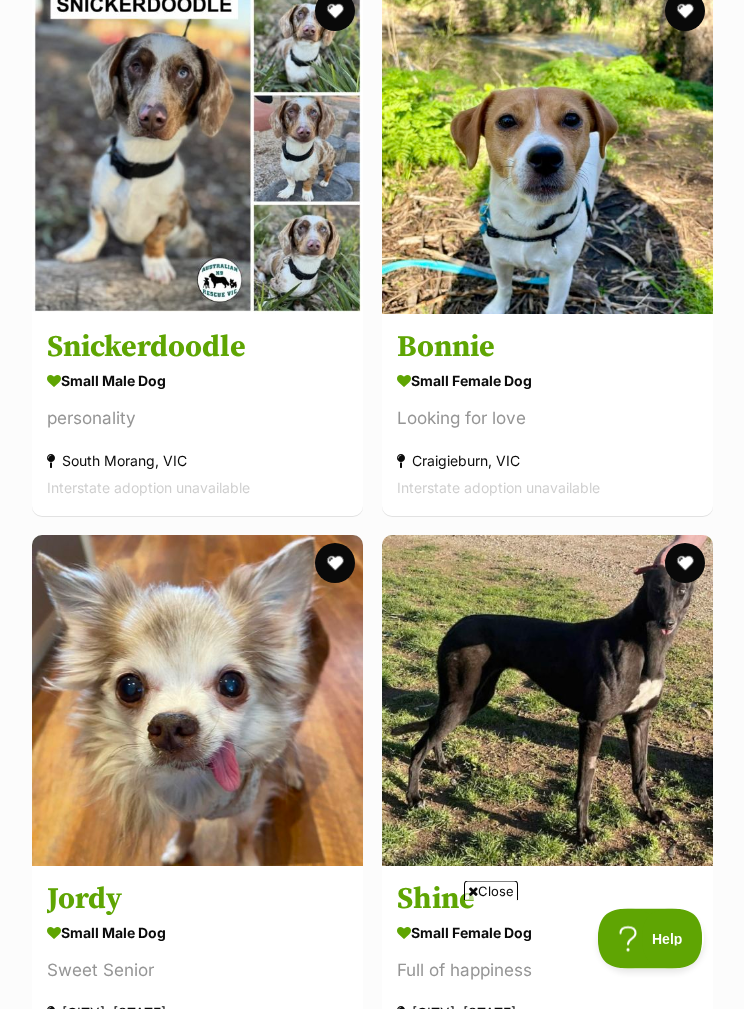 scroll, scrollTop: 4375, scrollLeft: 0, axis: vertical 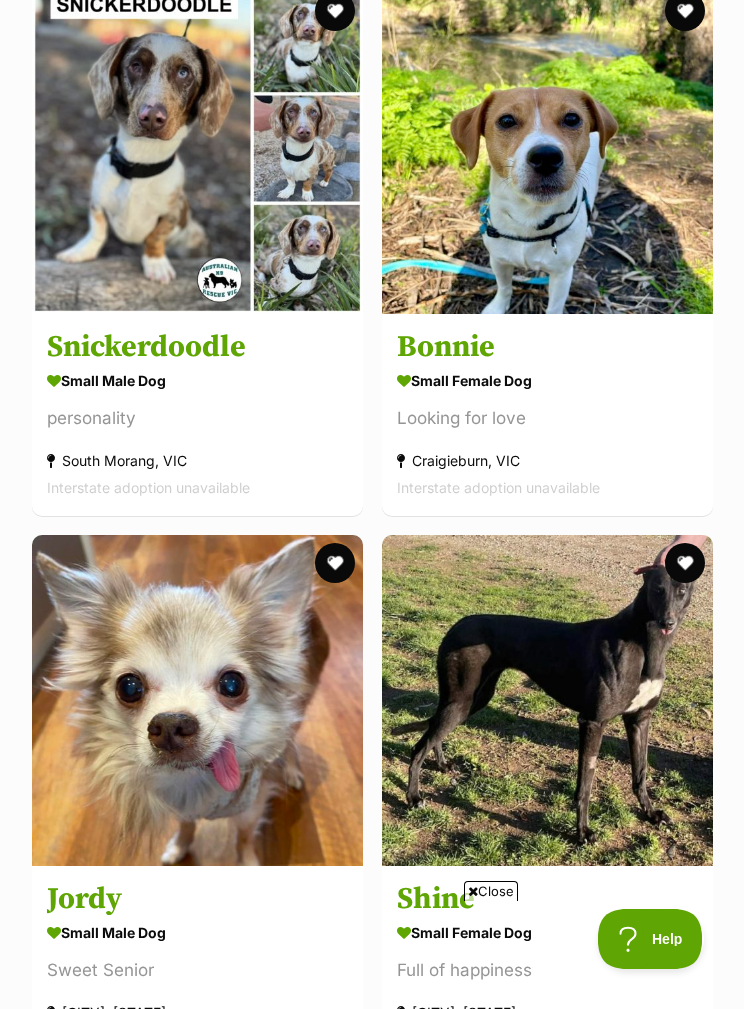 click at bounding box center (197, 700) 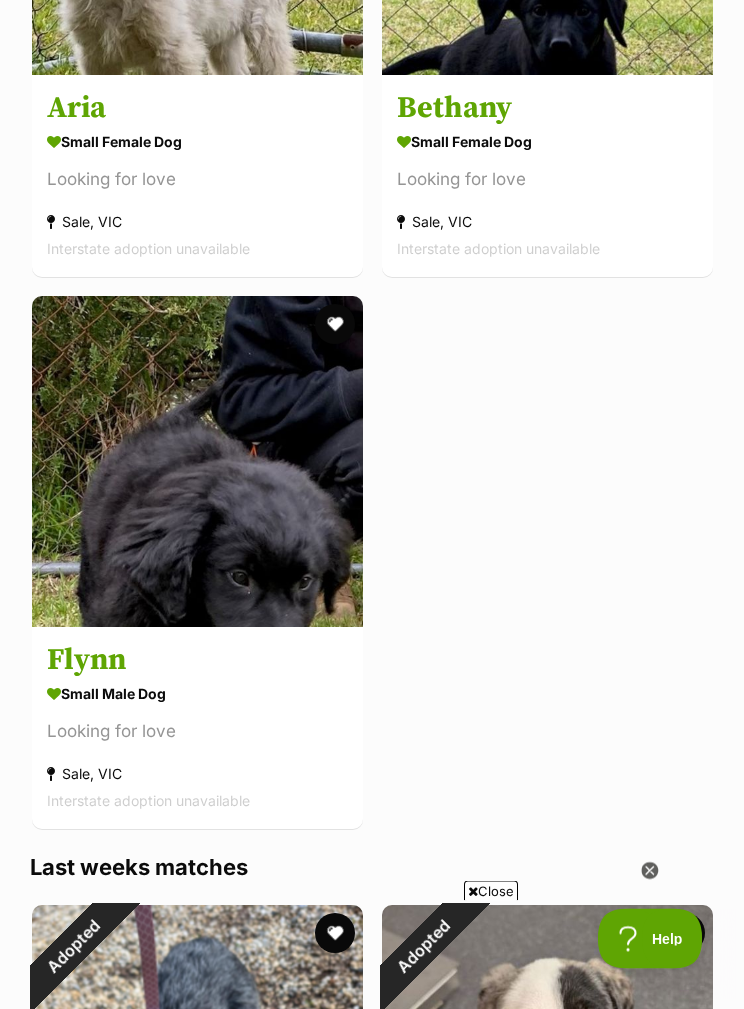 scroll, scrollTop: 5732, scrollLeft: 0, axis: vertical 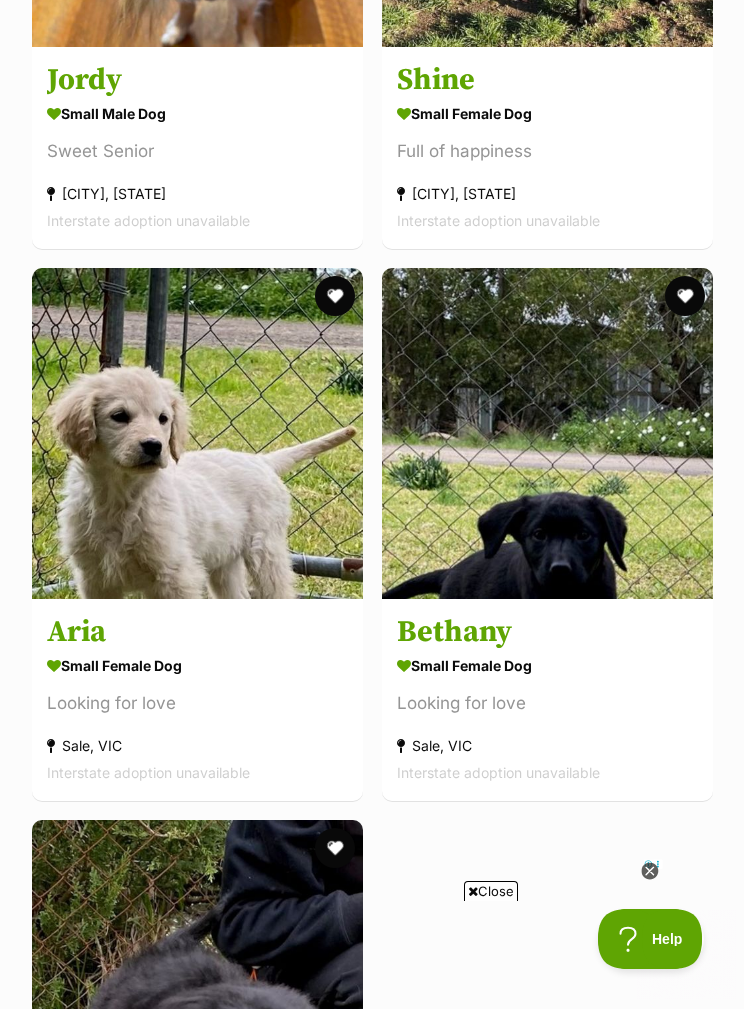 click on "Aria" at bounding box center (197, 632) 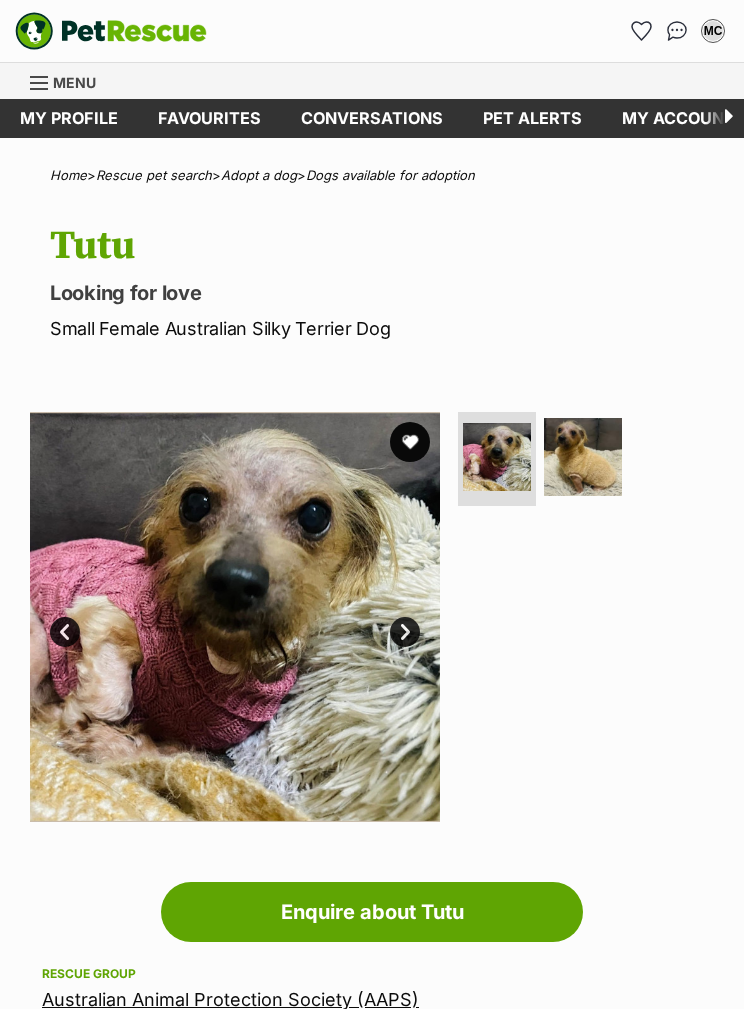 scroll, scrollTop: 0, scrollLeft: 0, axis: both 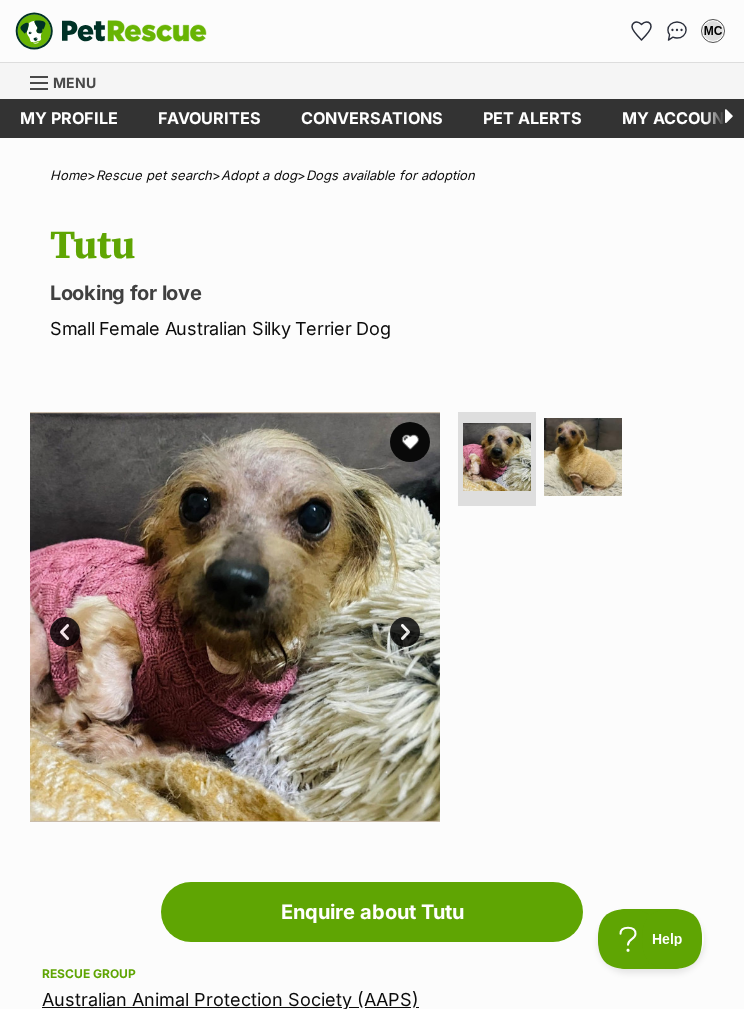 click at bounding box center [583, 457] 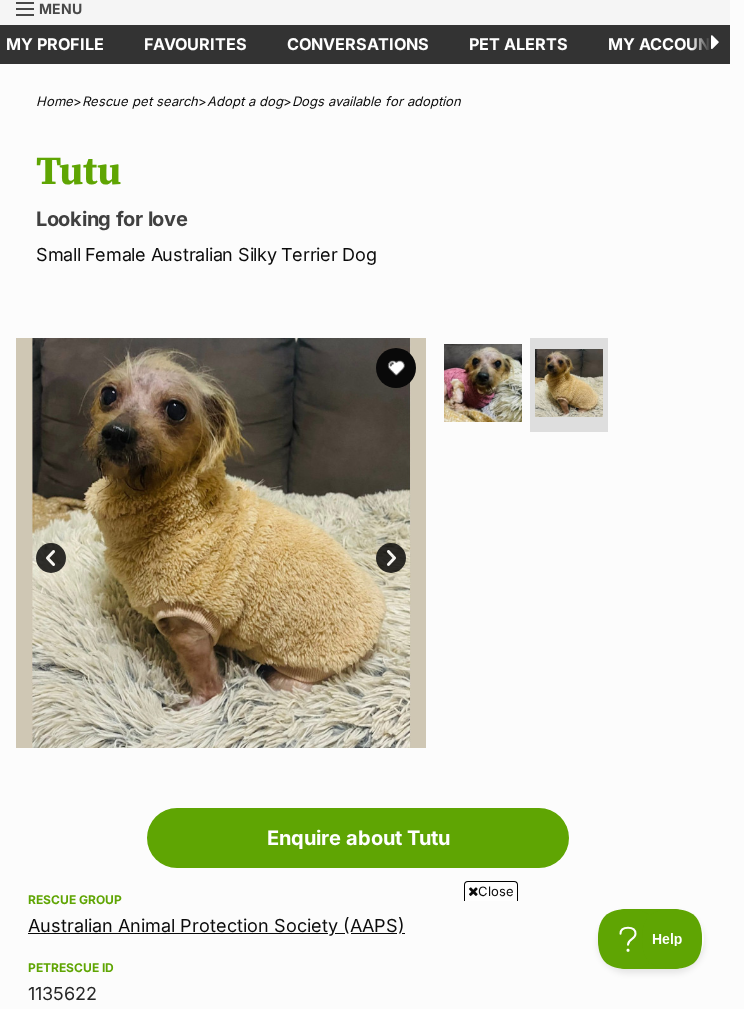 scroll, scrollTop: 73, scrollLeft: 14, axis: both 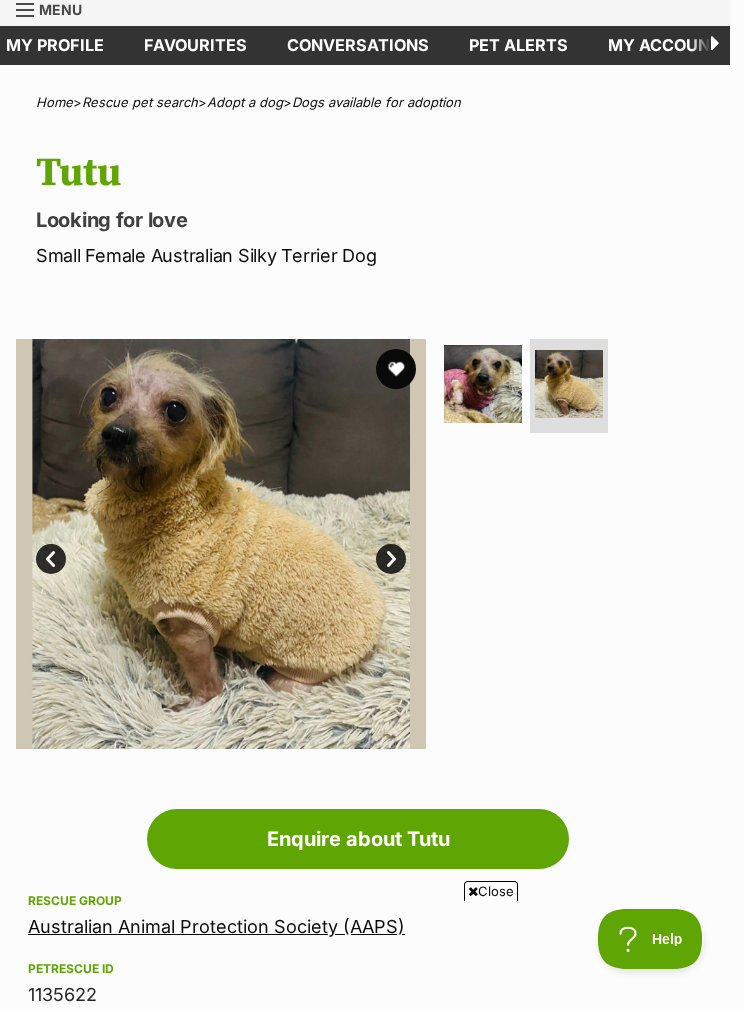 click at bounding box center (483, 384) 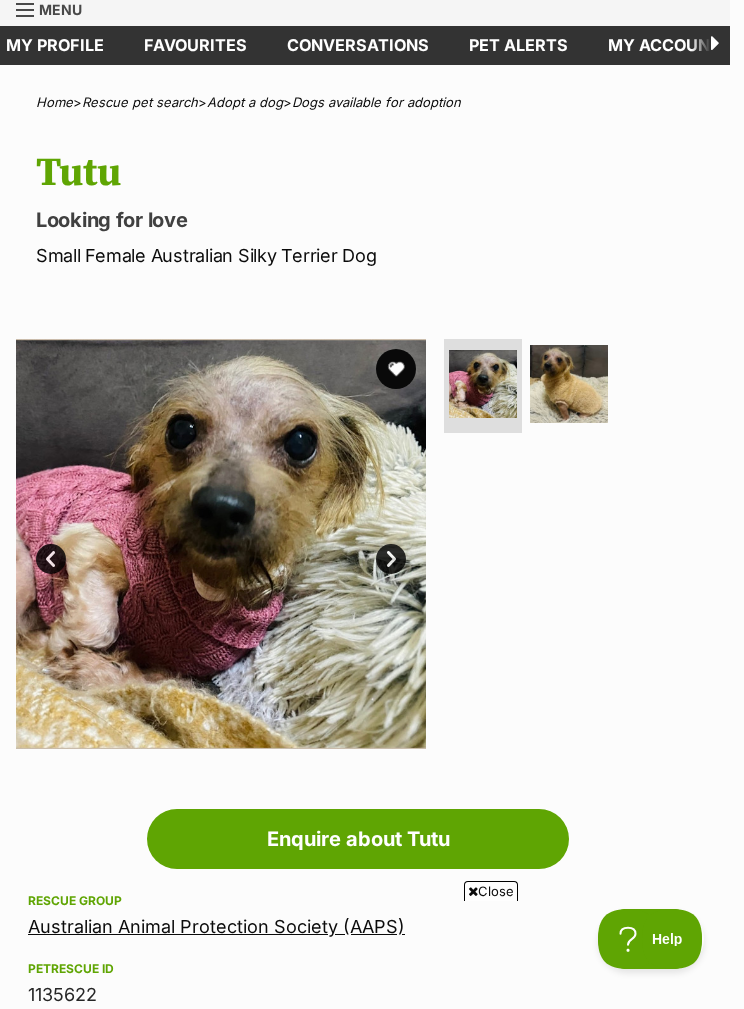 click at bounding box center (396, 369) 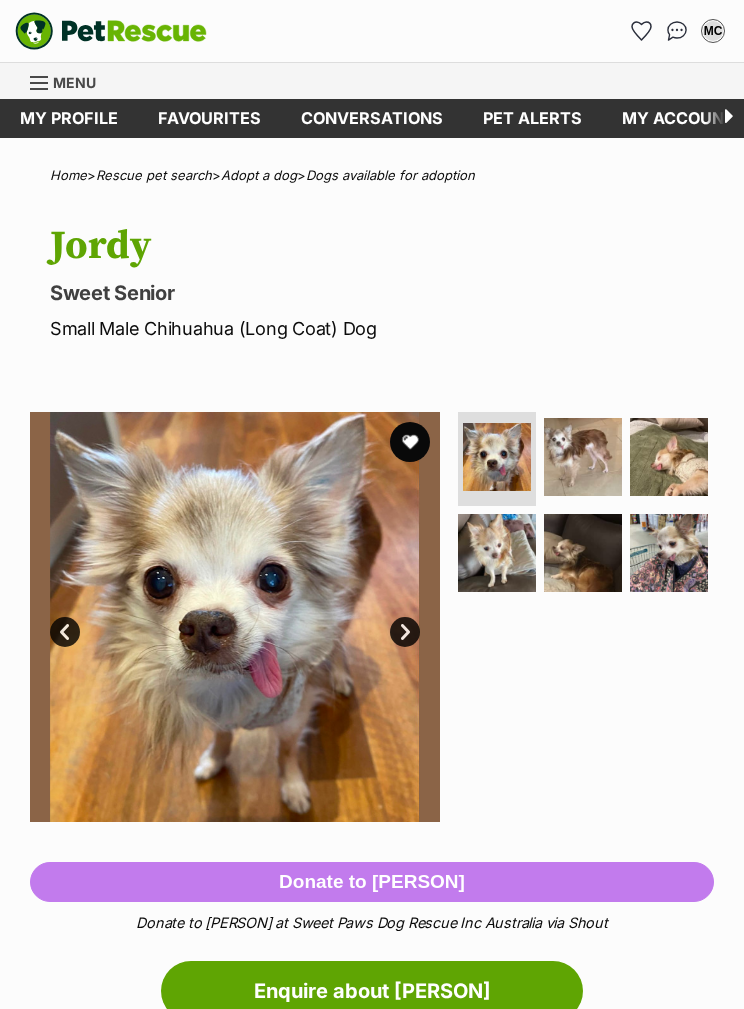 scroll, scrollTop: 0, scrollLeft: 0, axis: both 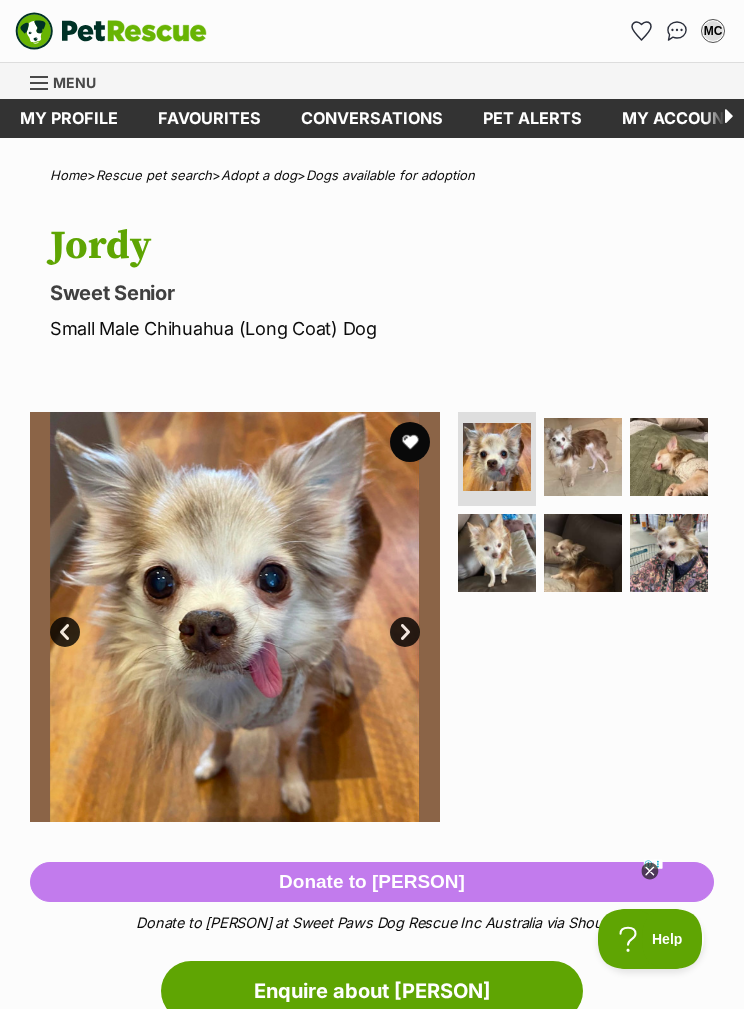 click at bounding box center [410, 442] 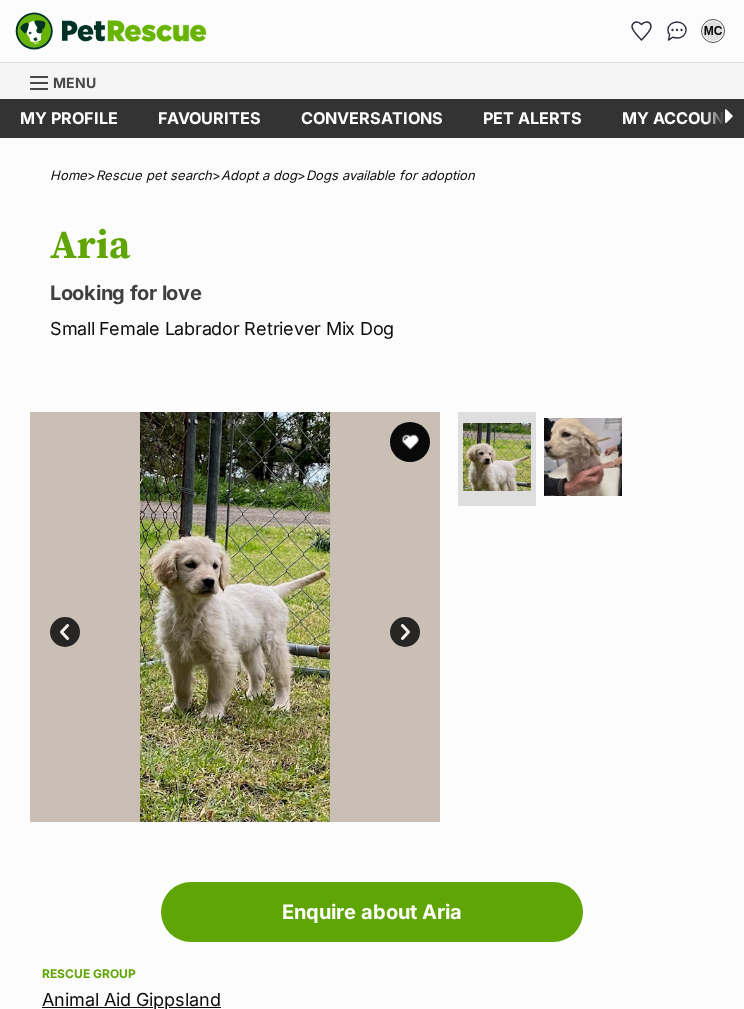 scroll, scrollTop: 0, scrollLeft: 0, axis: both 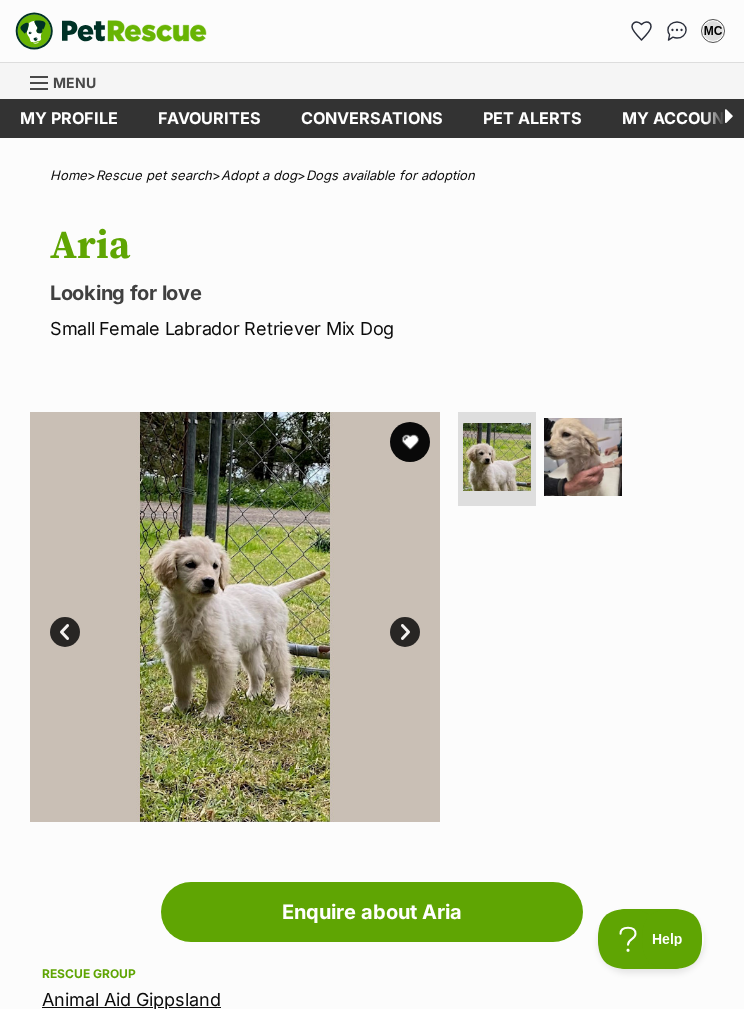 click at bounding box center (583, 457) 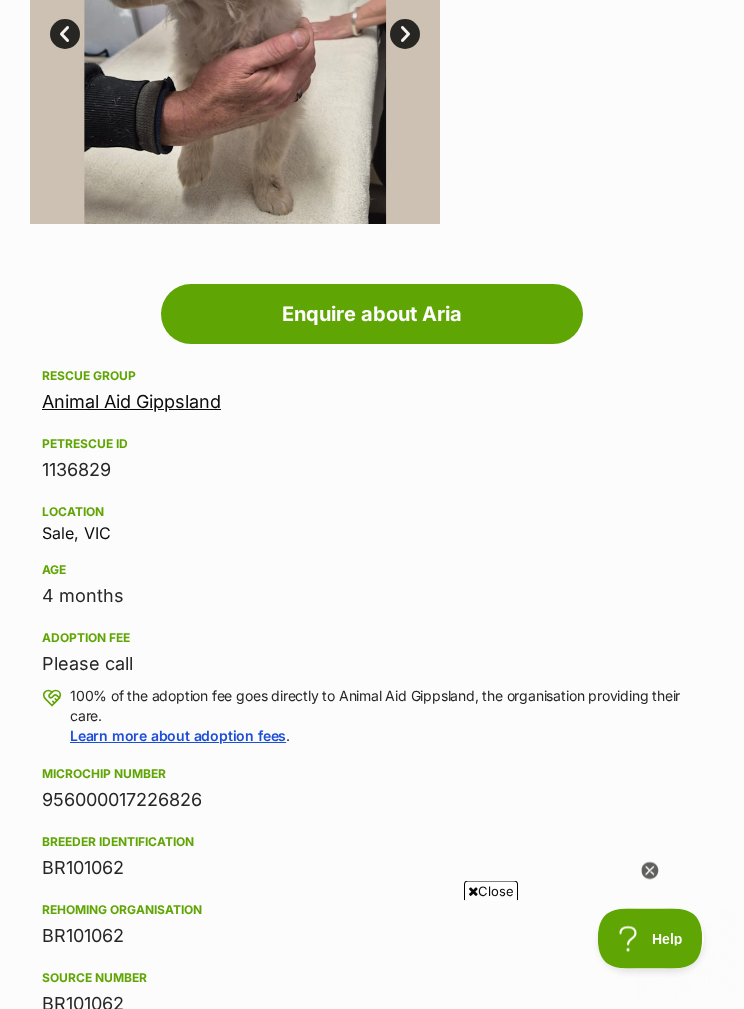 scroll, scrollTop: 0, scrollLeft: 0, axis: both 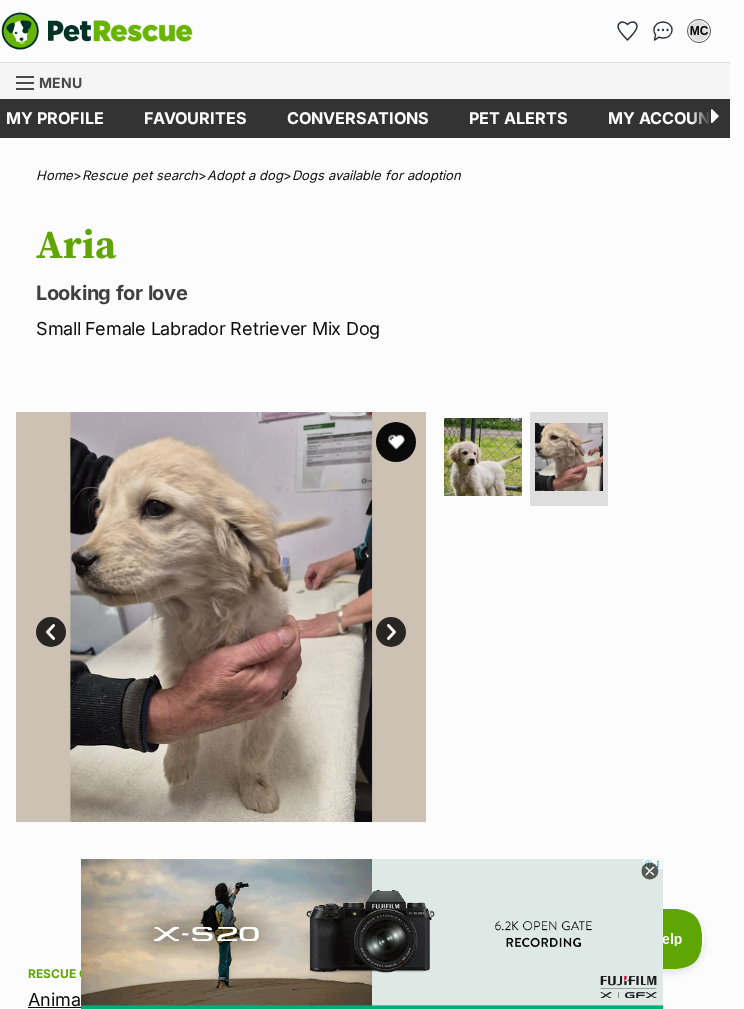 click on "Pet alerts" at bounding box center (518, 118) 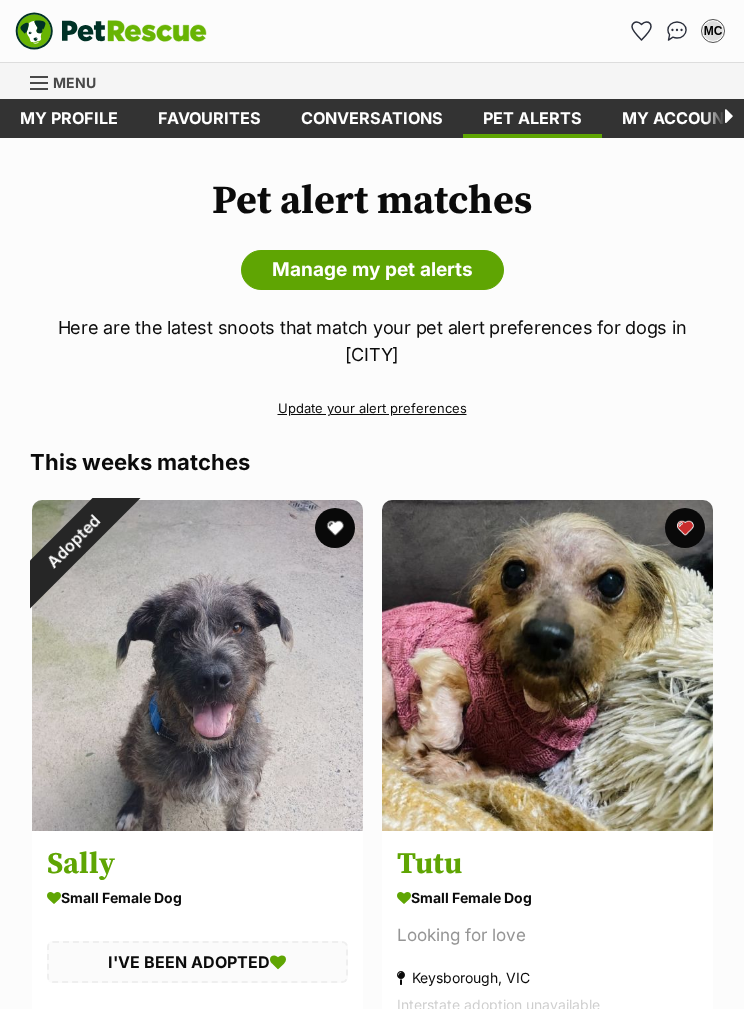 scroll, scrollTop: 57, scrollLeft: 0, axis: vertical 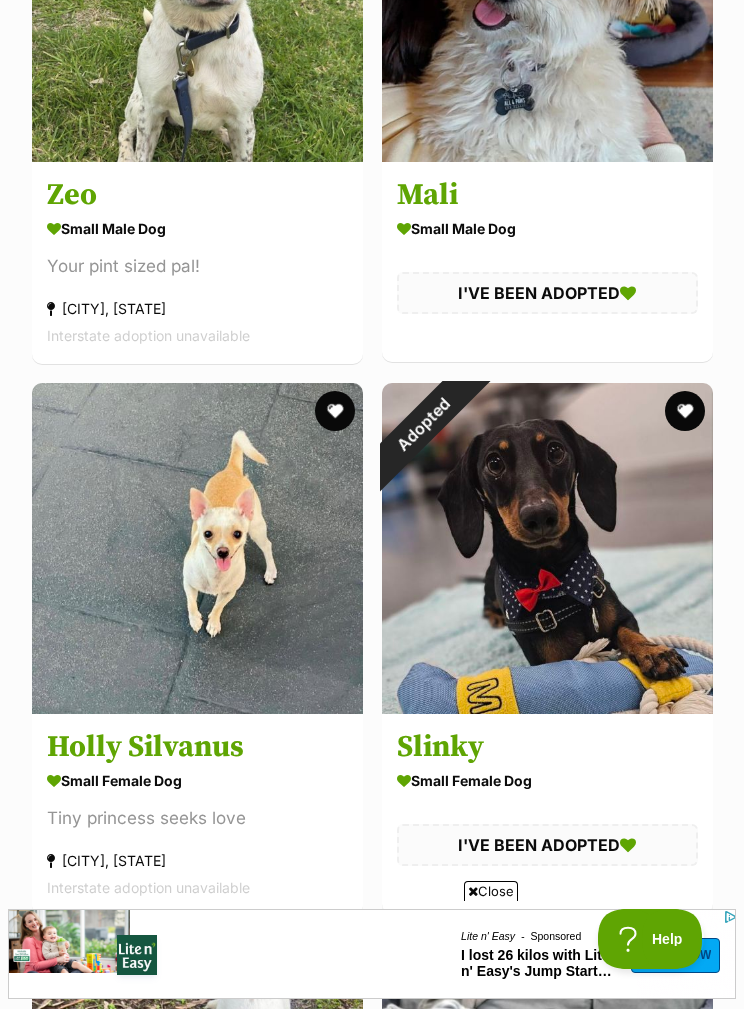 click on "Holly Silvanus" at bounding box center [197, 747] 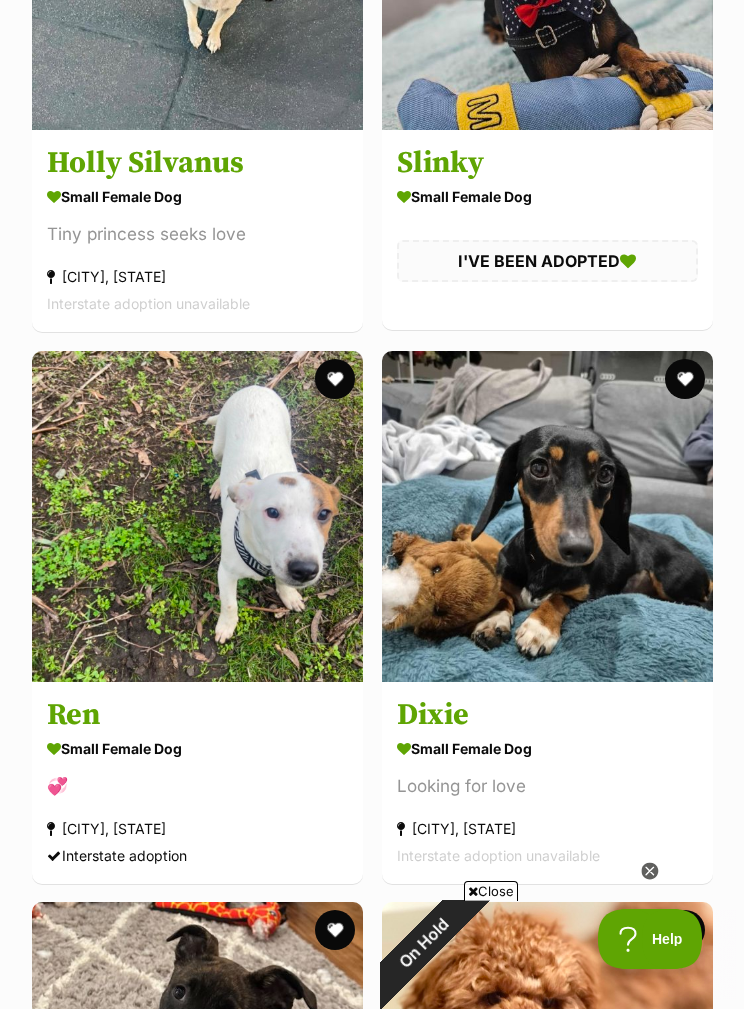 scroll, scrollTop: 13443, scrollLeft: 0, axis: vertical 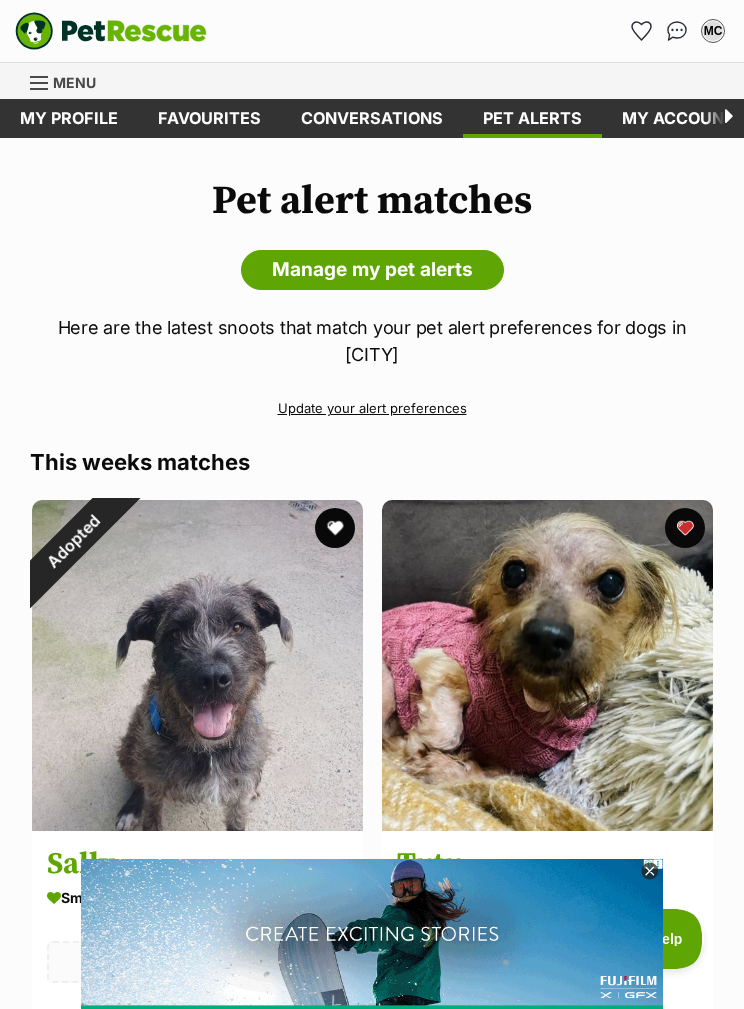 click on "Favourites" at bounding box center [209, 118] 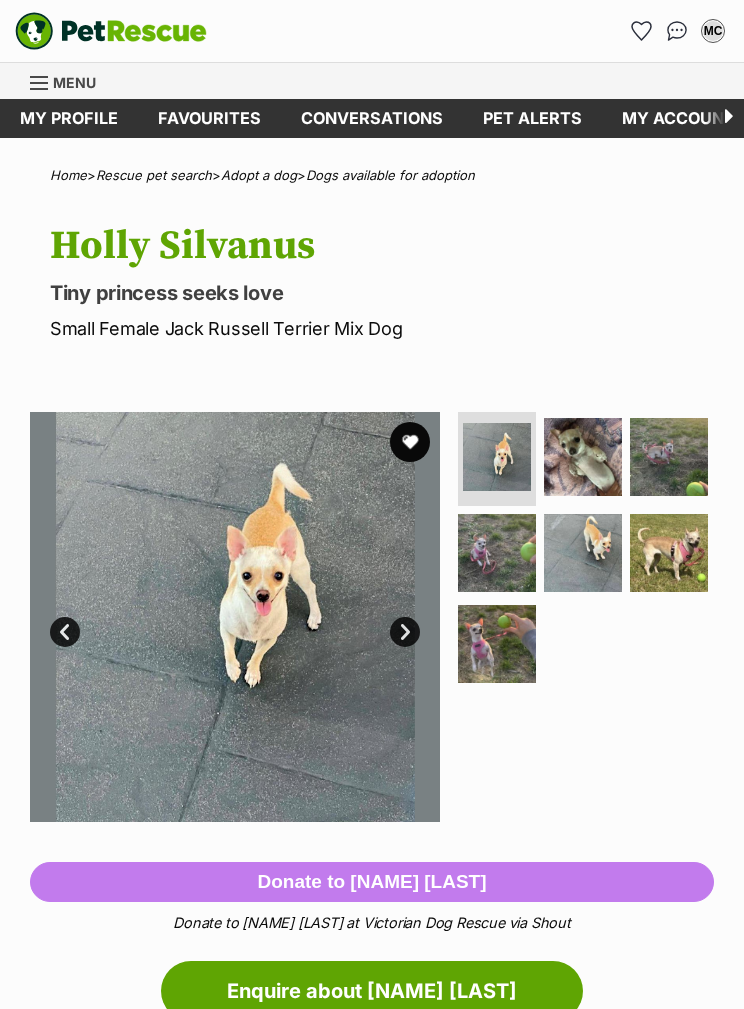 scroll, scrollTop: 0, scrollLeft: 0, axis: both 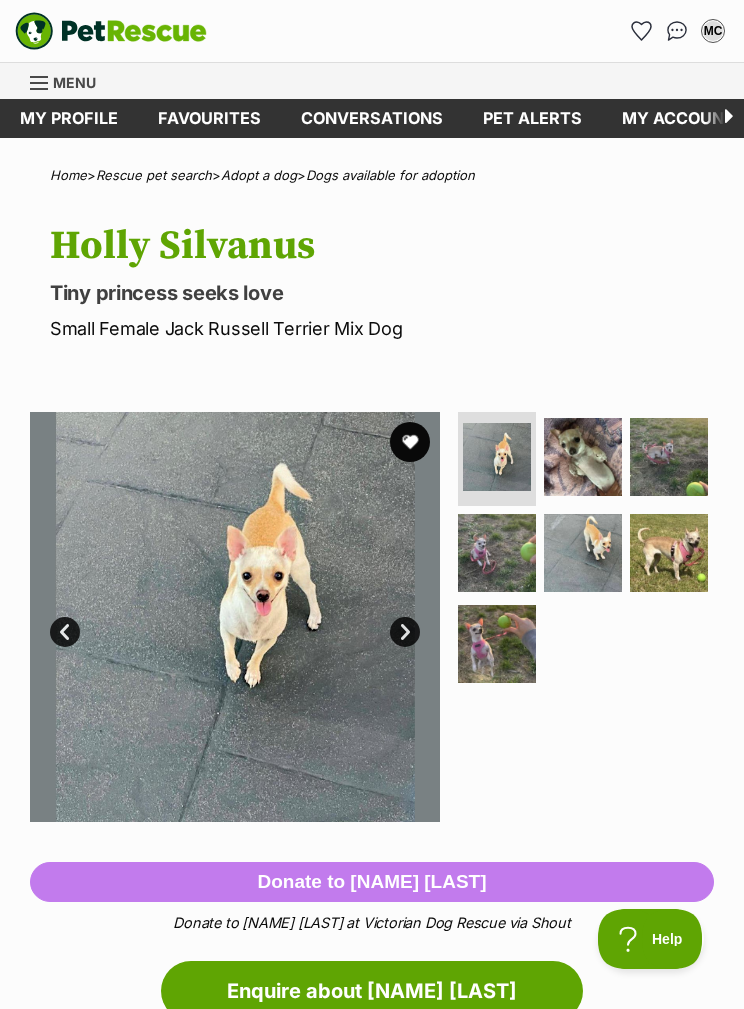 click at bounding box center [583, 457] 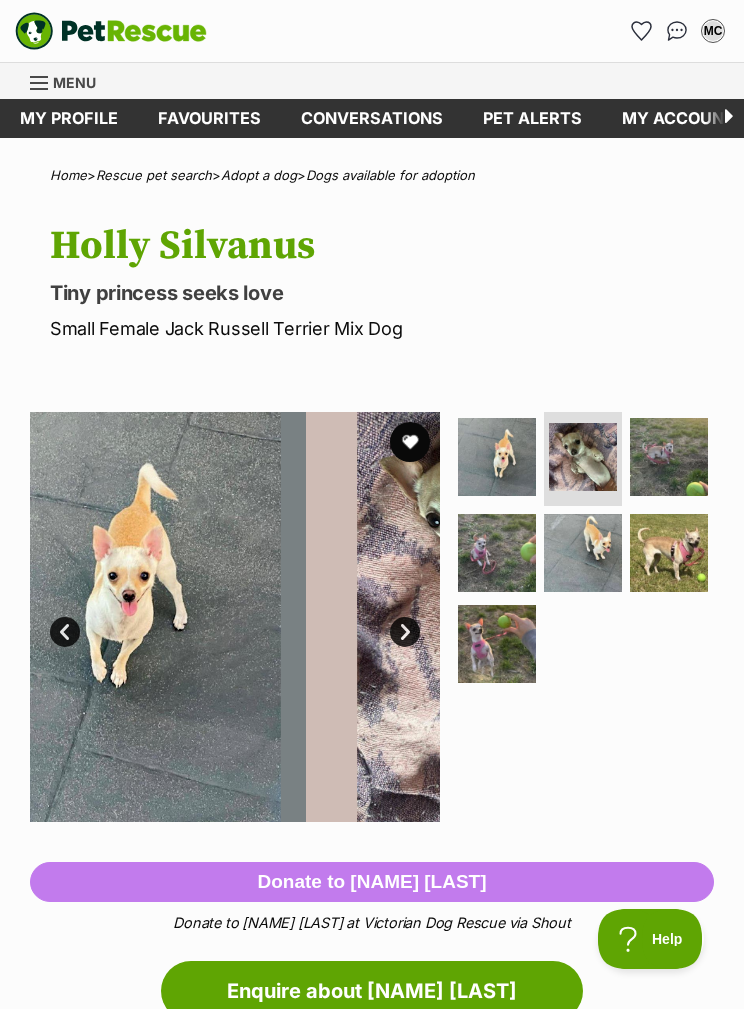 scroll, scrollTop: 0, scrollLeft: 0, axis: both 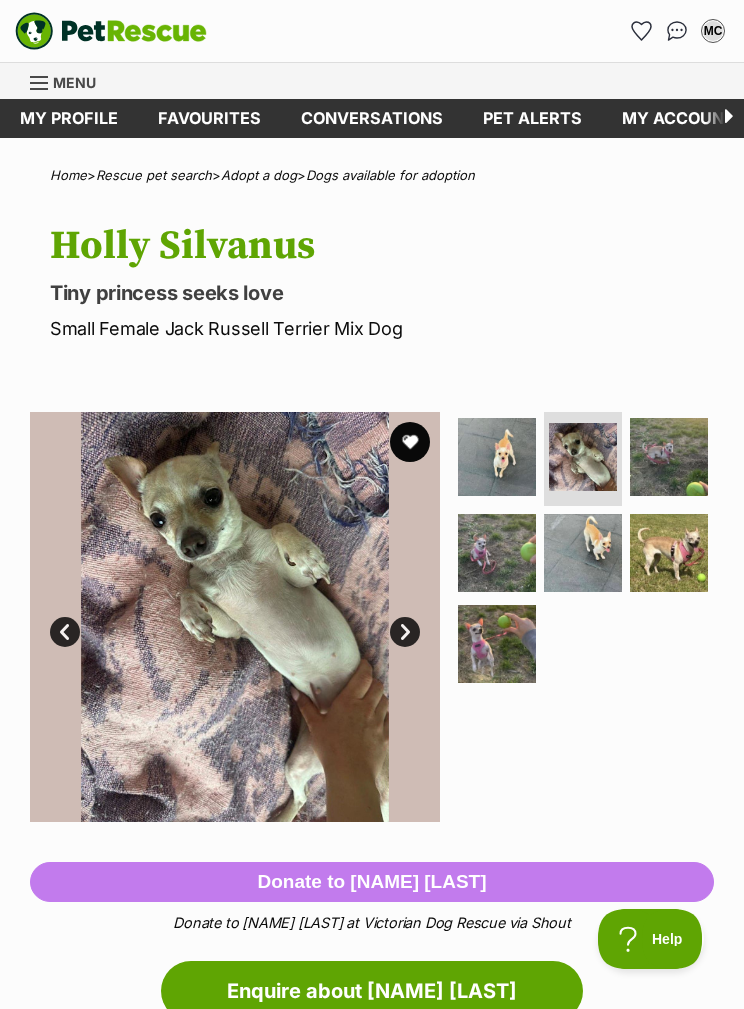 click at bounding box center (669, 457) 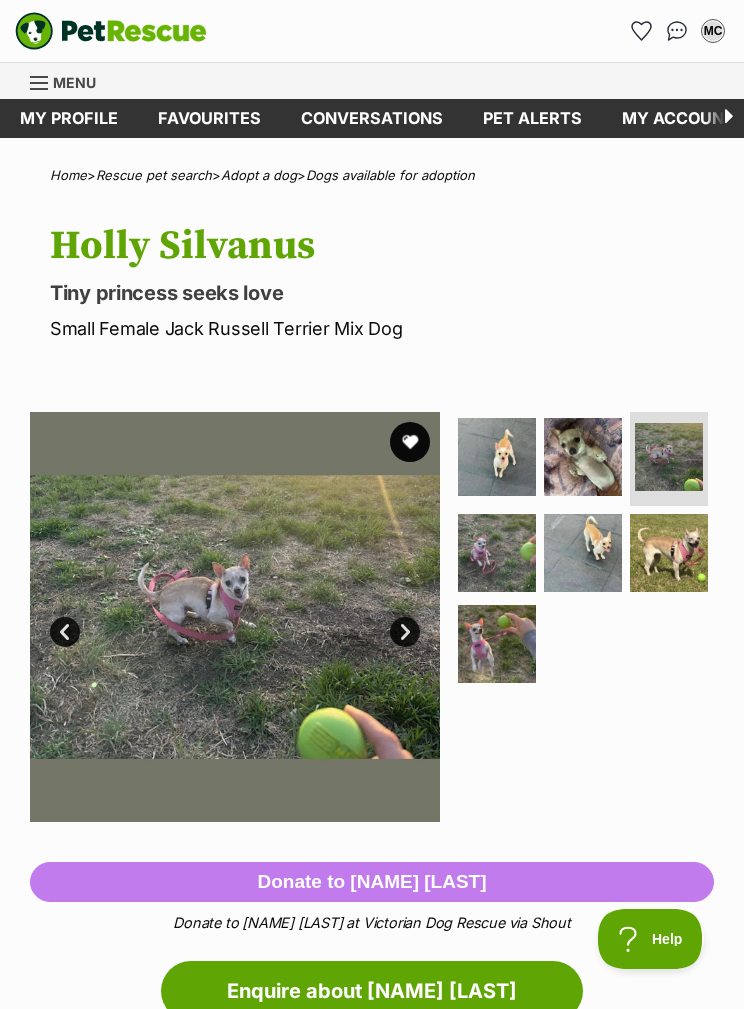 click at bounding box center (497, 553) 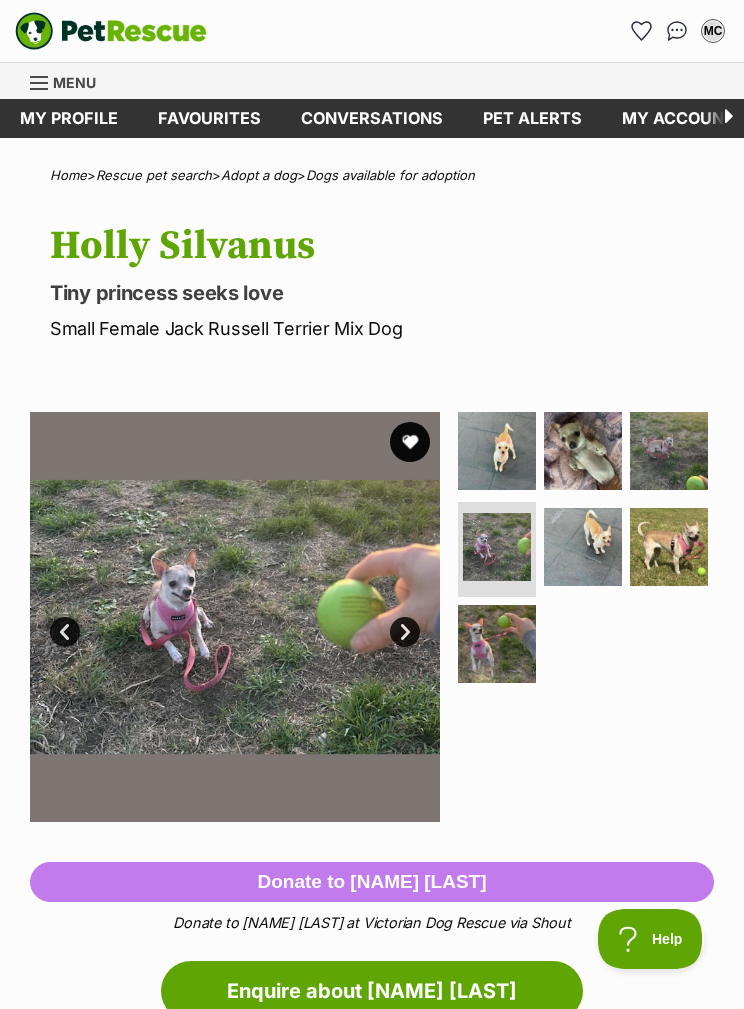 click at bounding box center [583, 547] 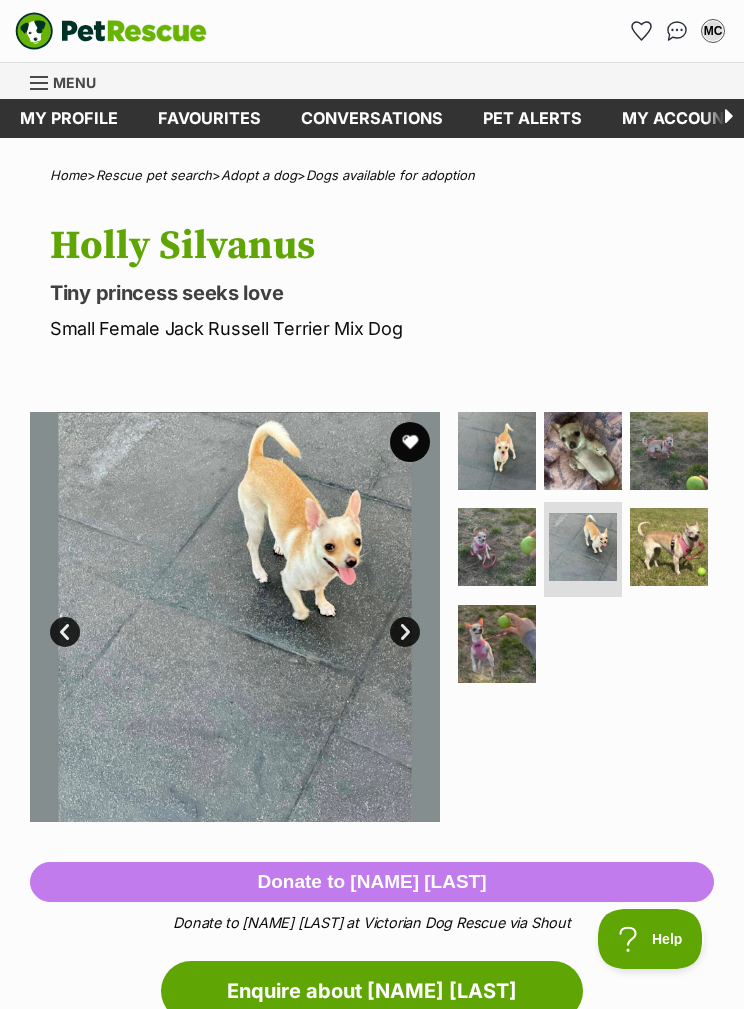 click at bounding box center (669, 547) 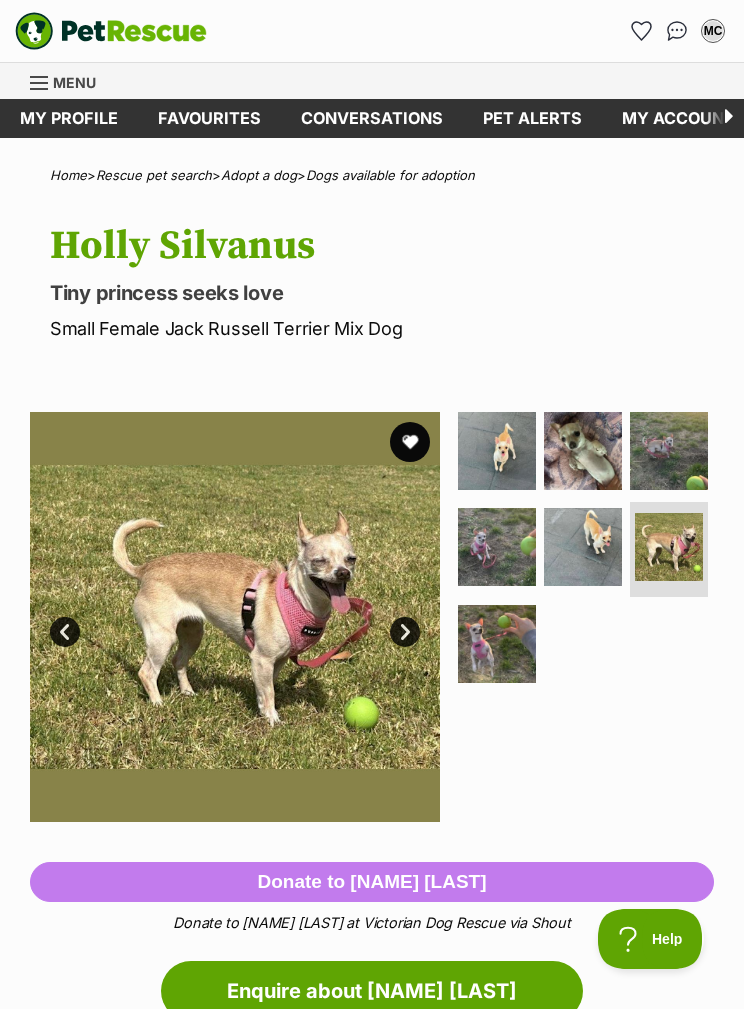 click at bounding box center (497, 644) 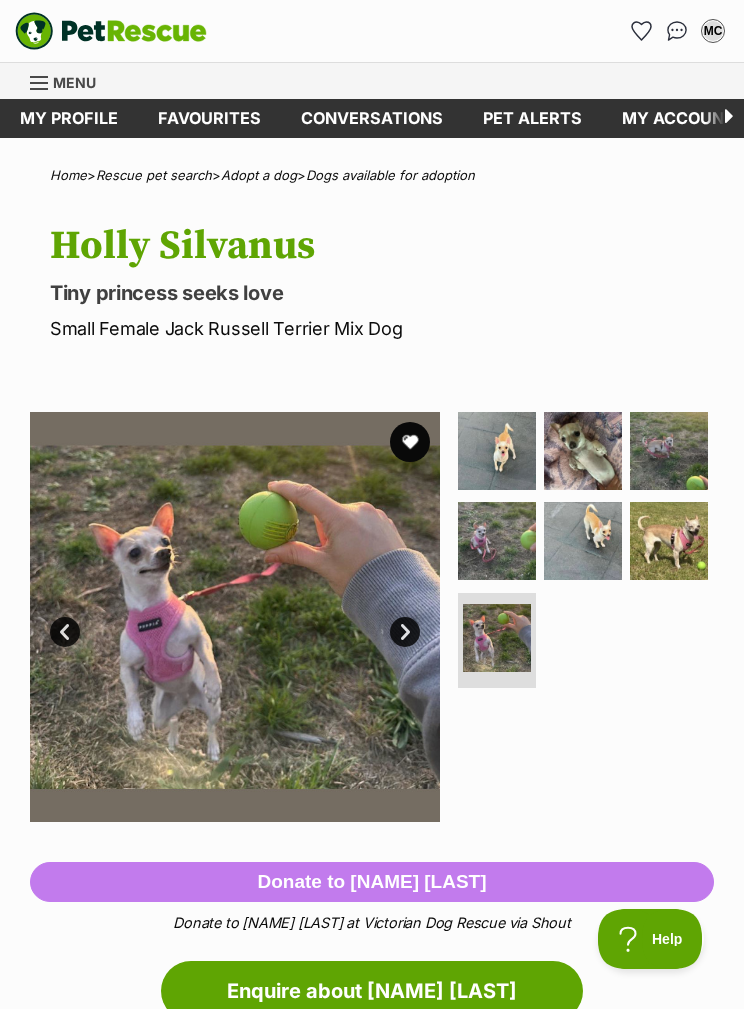 click at bounding box center (410, 442) 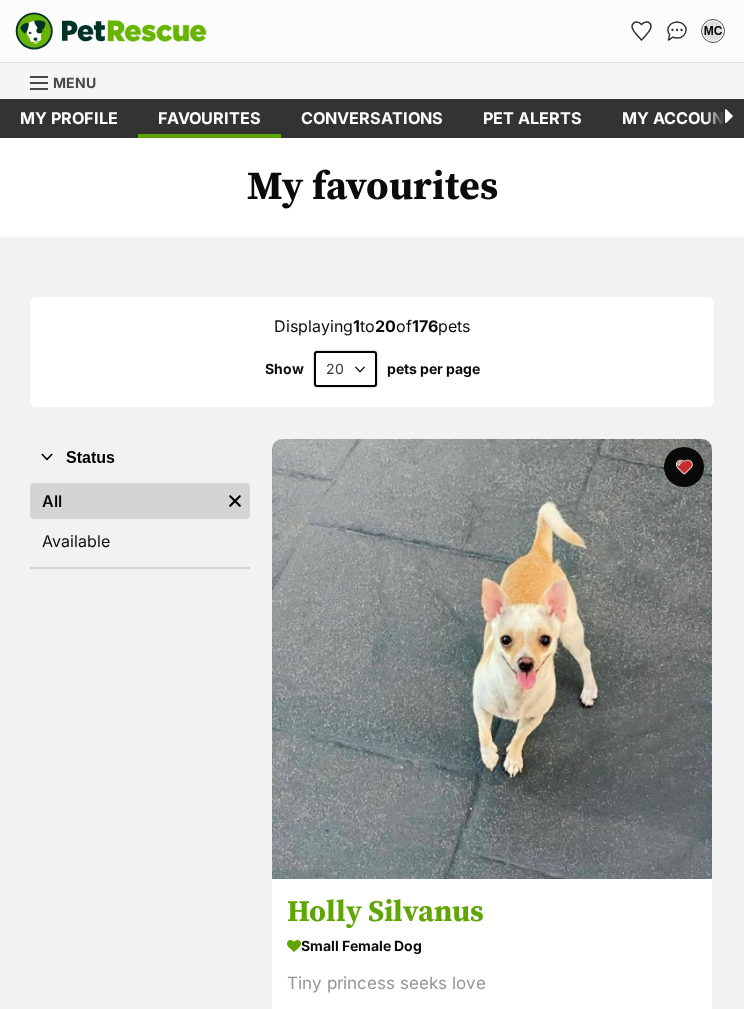 scroll, scrollTop: 0, scrollLeft: 0, axis: both 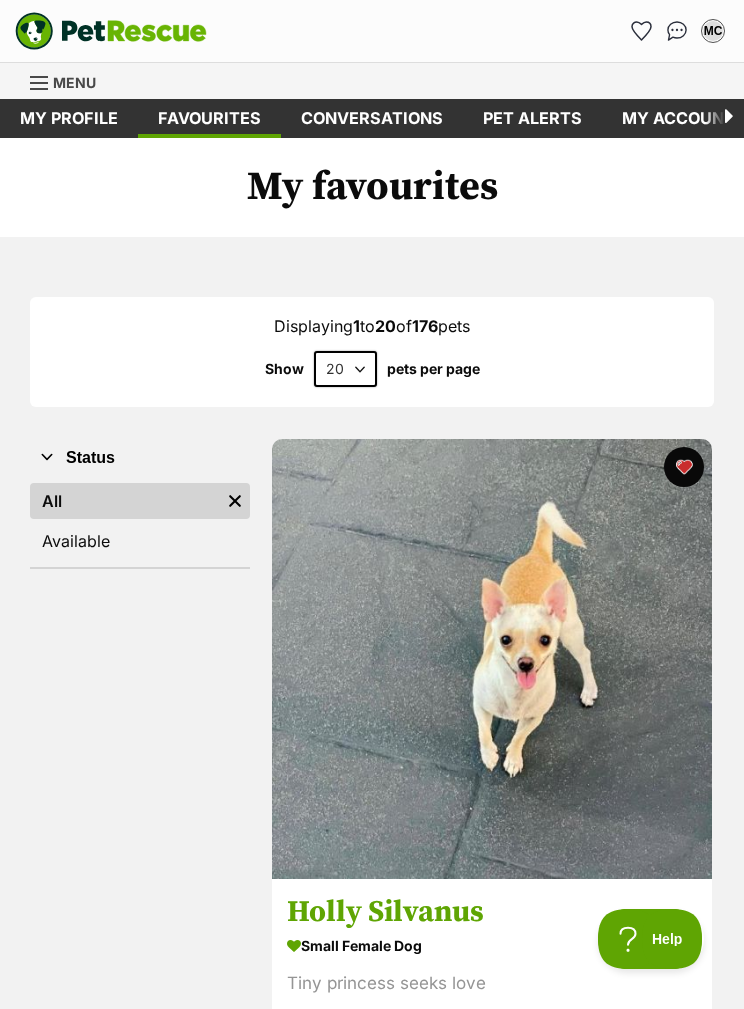 click on "Available" at bounding box center [140, 541] 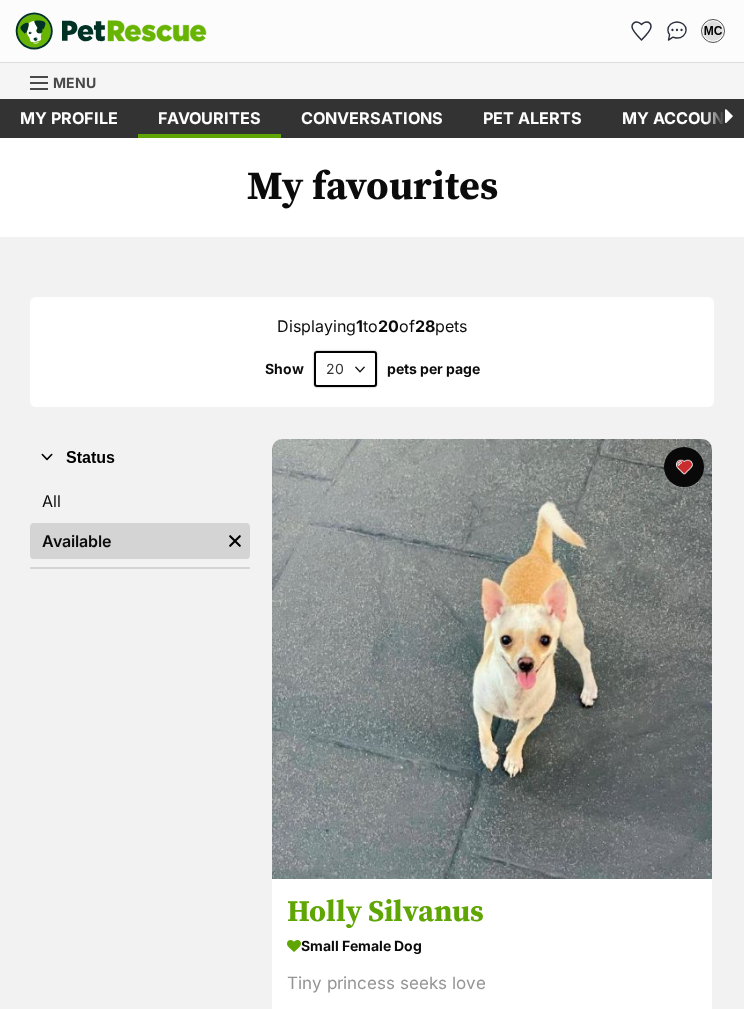 scroll, scrollTop: 0, scrollLeft: 0, axis: both 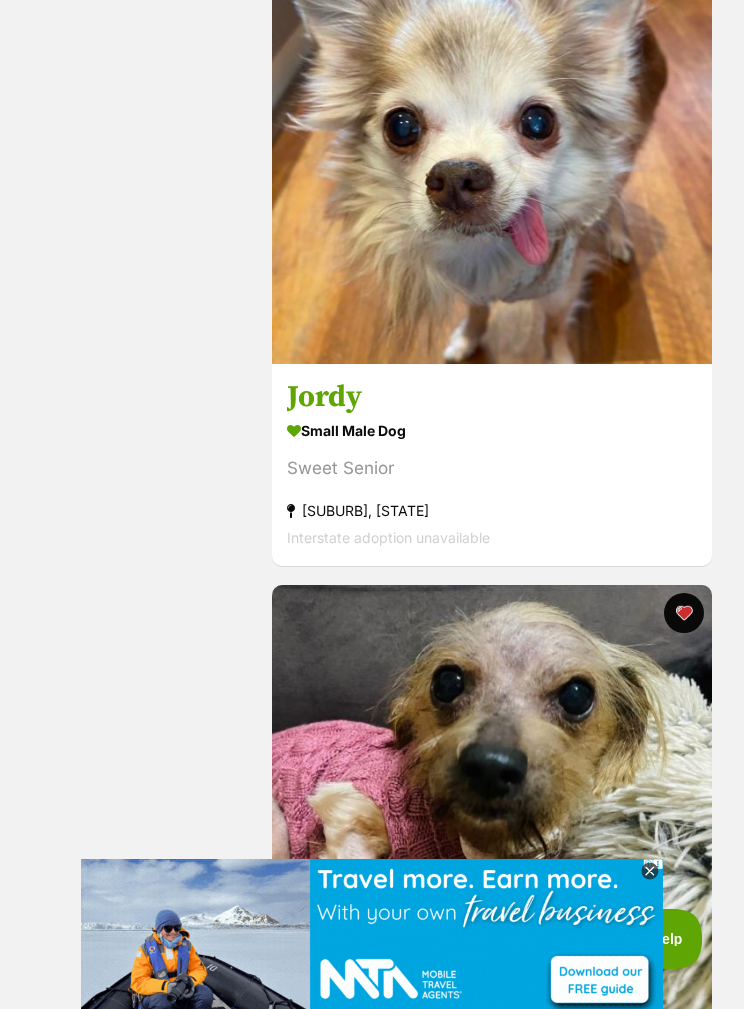 click at bounding box center (492, 805) 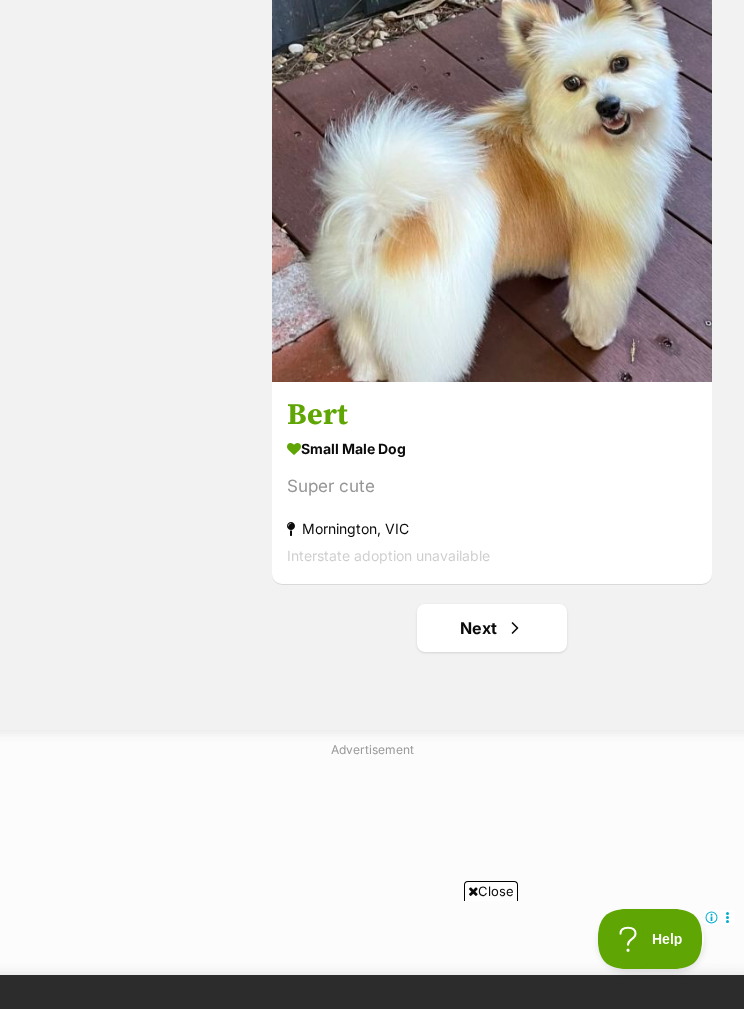 scroll, scrollTop: 13069, scrollLeft: 0, axis: vertical 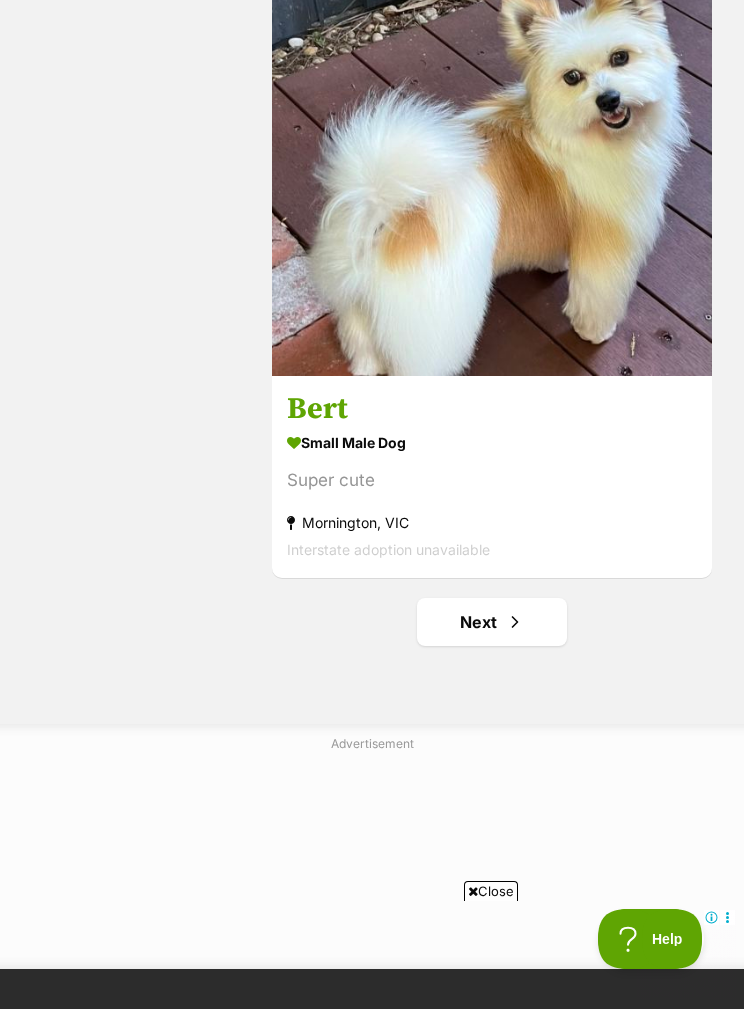 click on "Next" at bounding box center [492, 622] 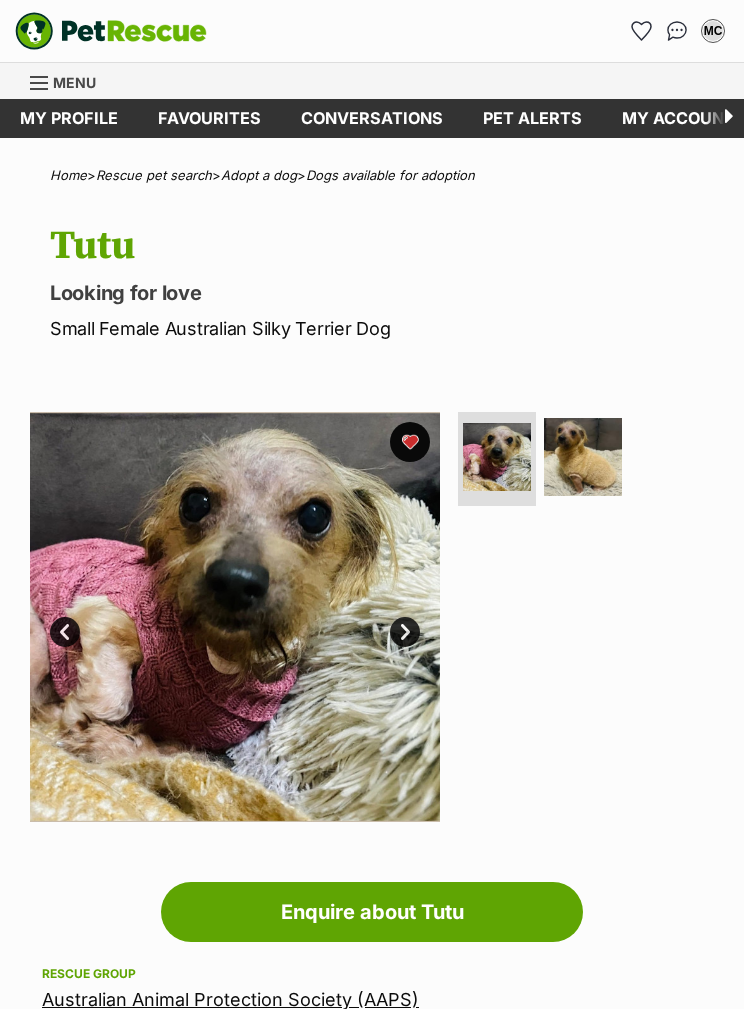 scroll, scrollTop: 0, scrollLeft: 0, axis: both 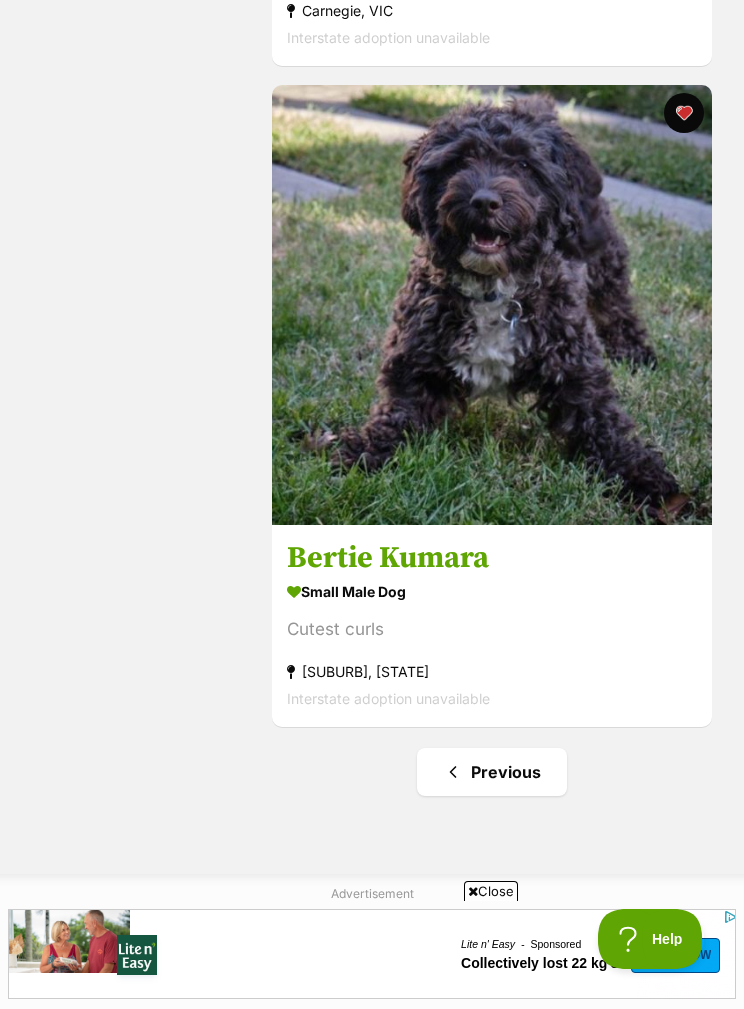 click on "Previous" at bounding box center (492, 772) 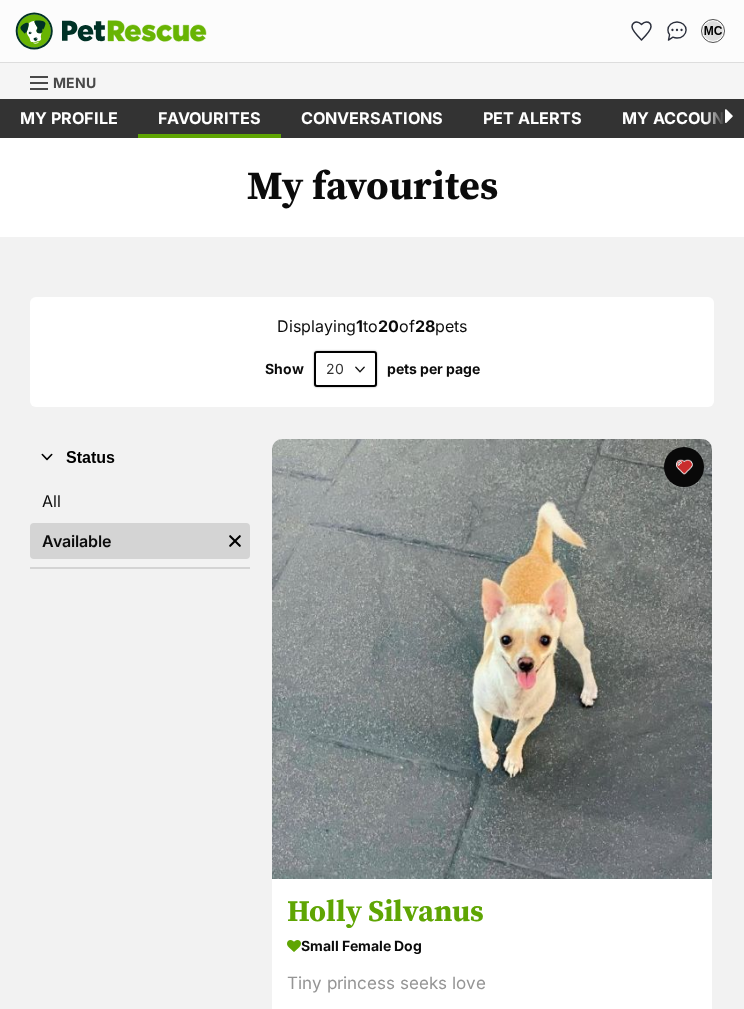 scroll, scrollTop: 0, scrollLeft: 0, axis: both 